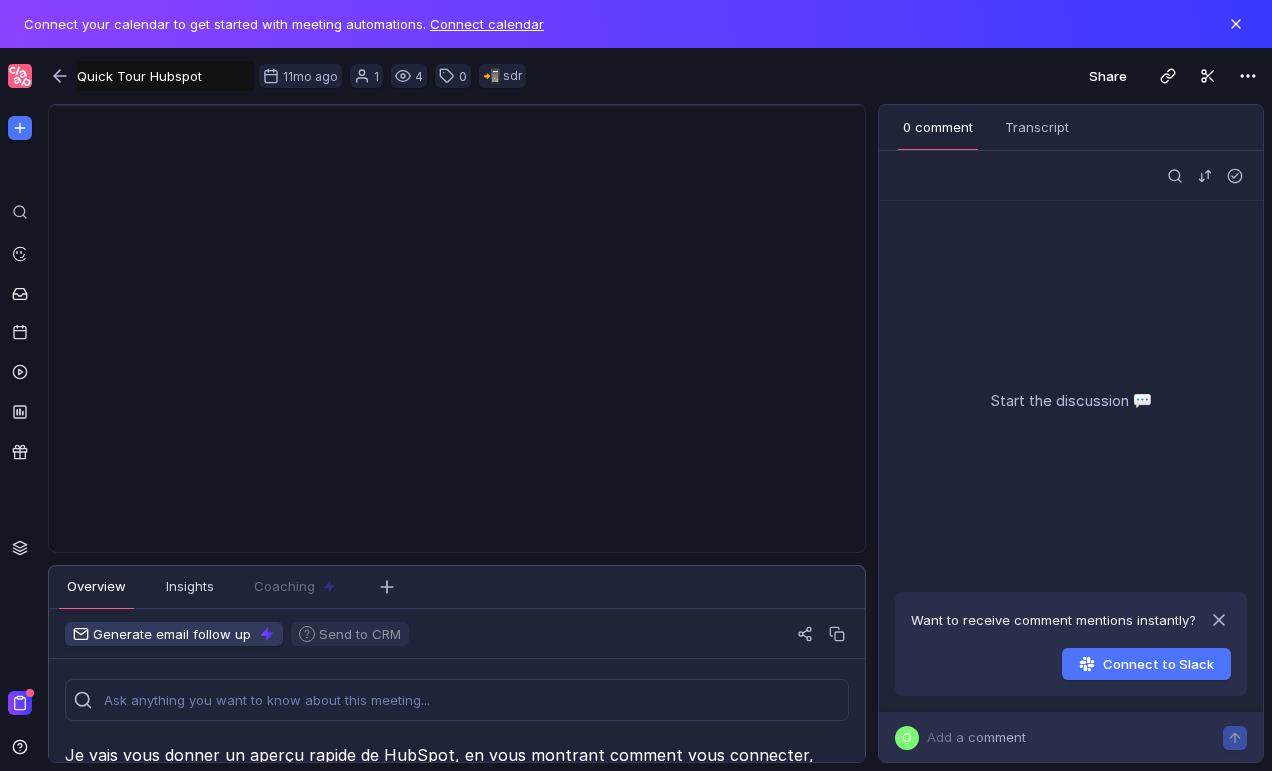 scroll, scrollTop: 0, scrollLeft: 0, axis: both 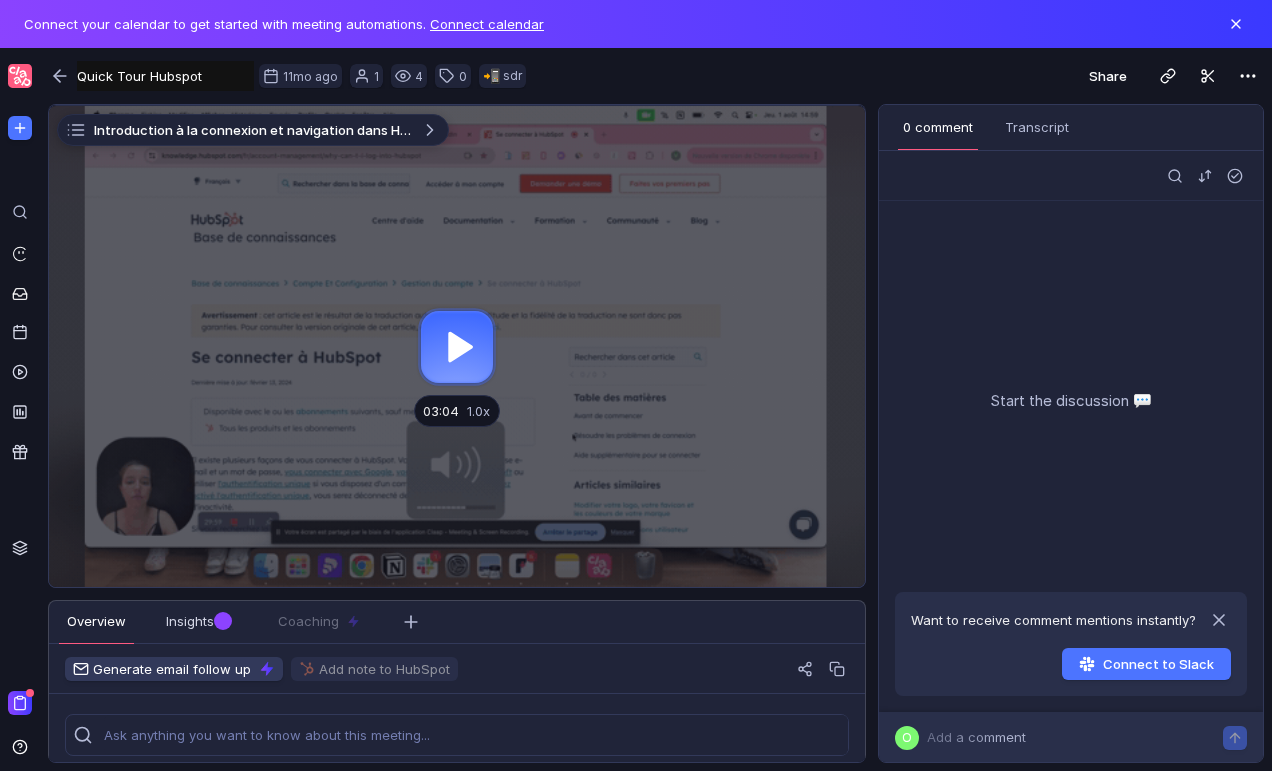 click at bounding box center [457, 346] 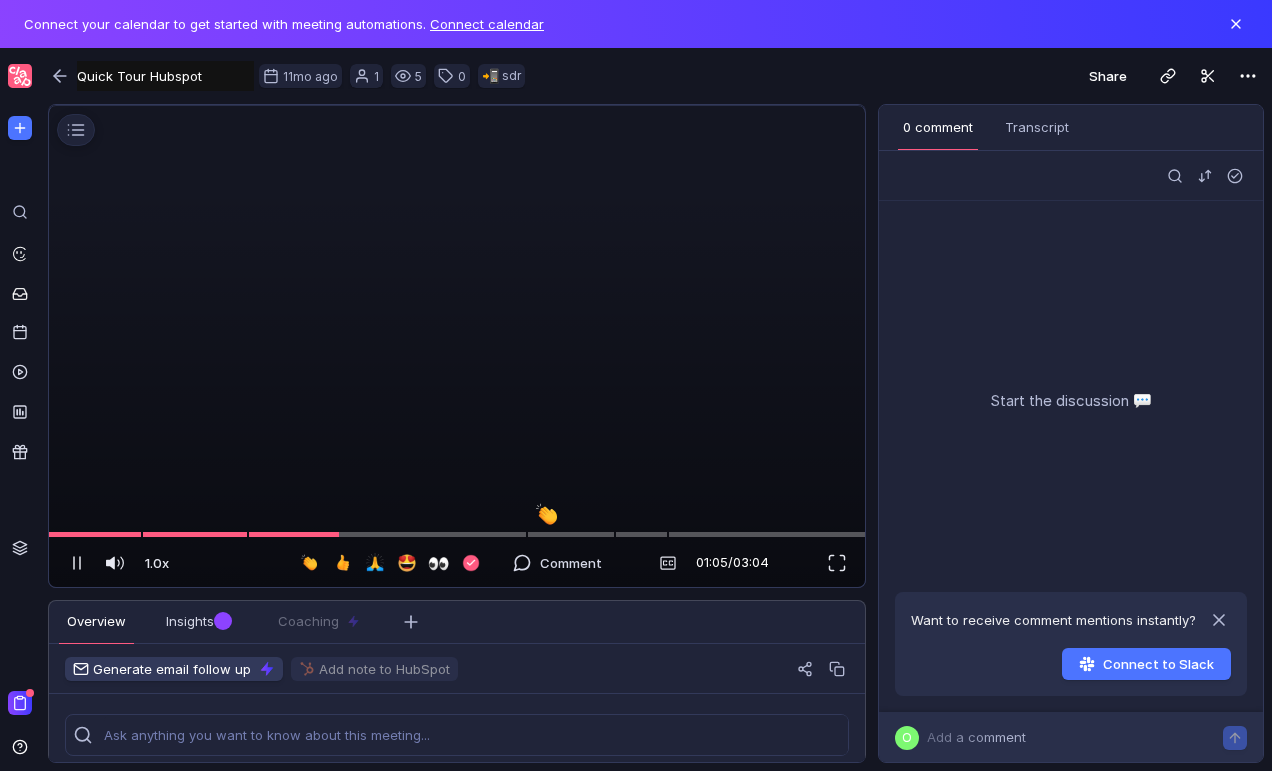 click at bounding box center (457, 106) 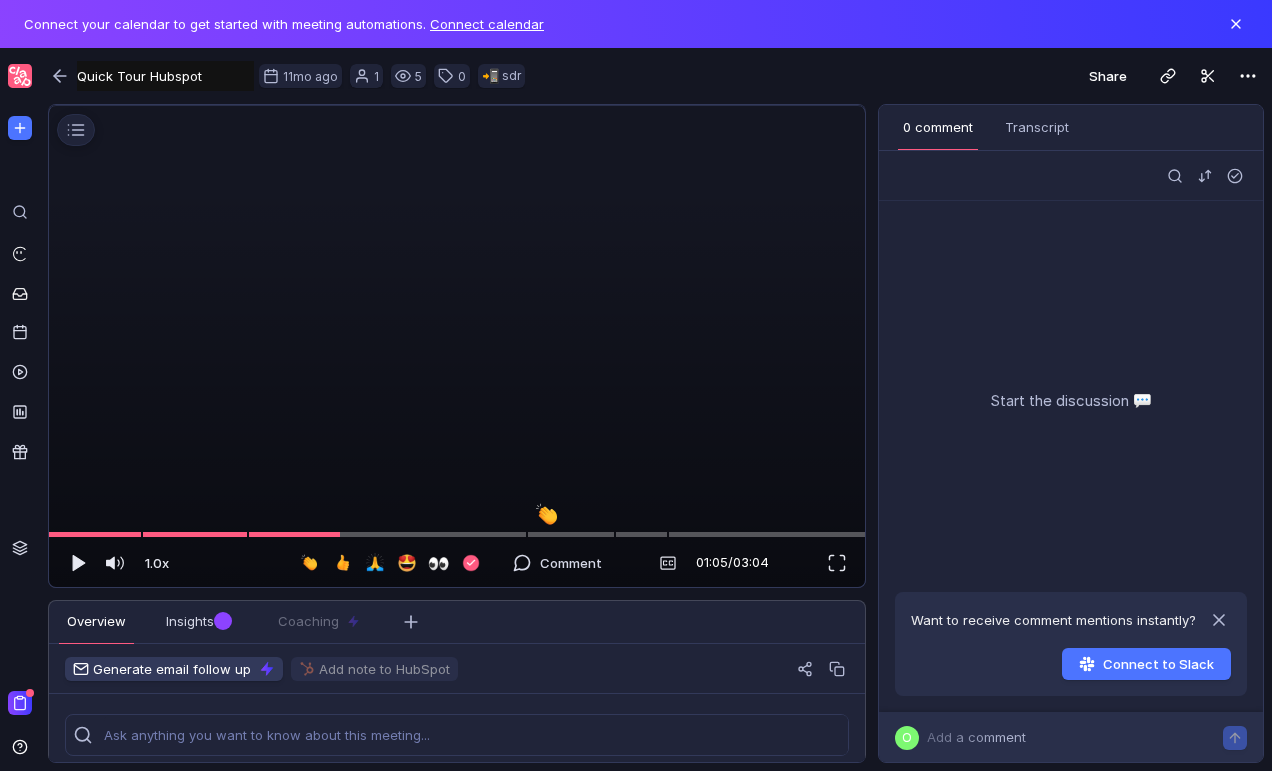click at bounding box center (457, 106) 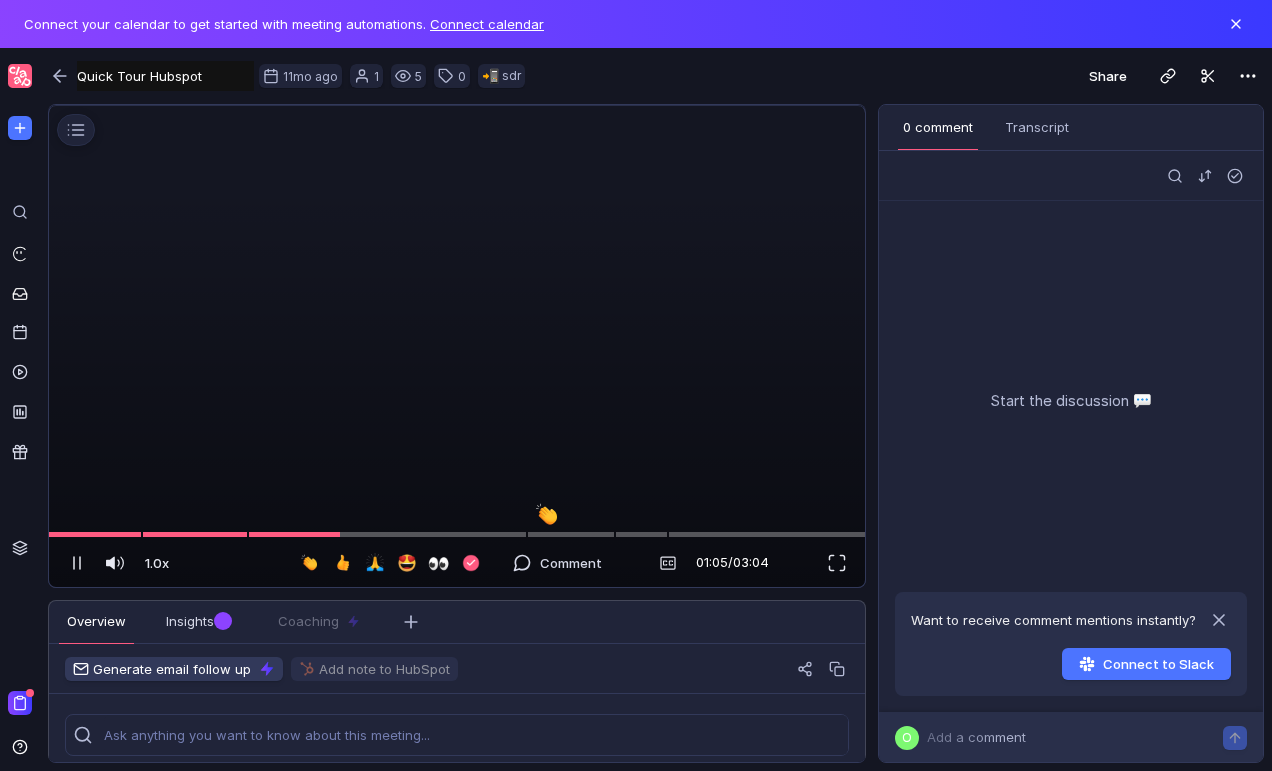 click at bounding box center (457, 106) 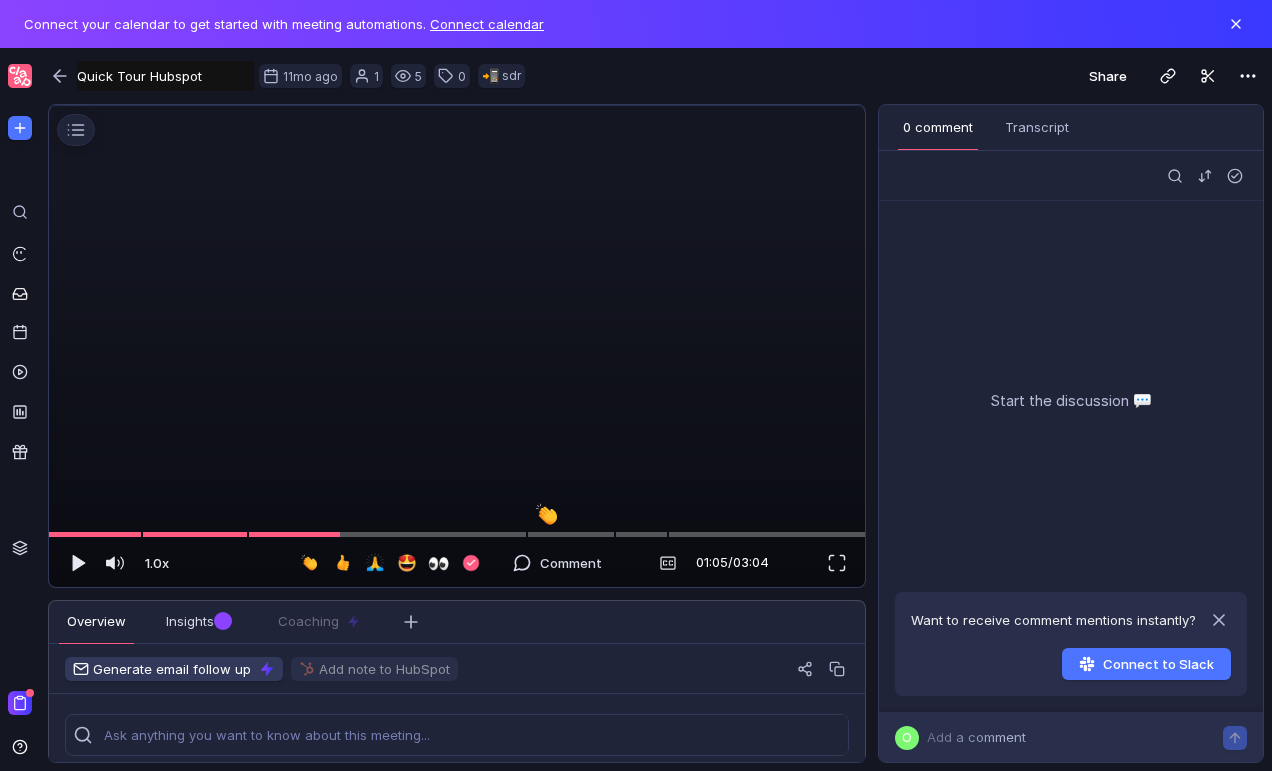 click at bounding box center (457, 106) 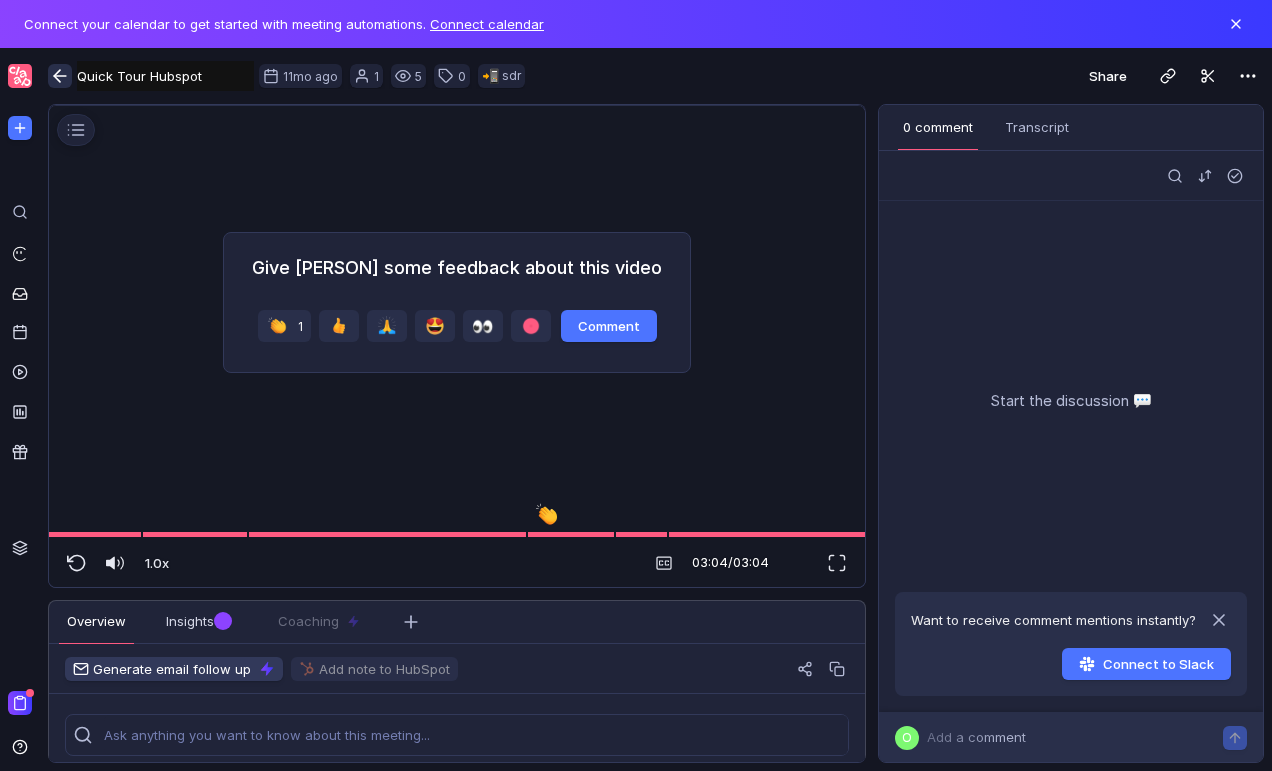 click at bounding box center (60, 76) 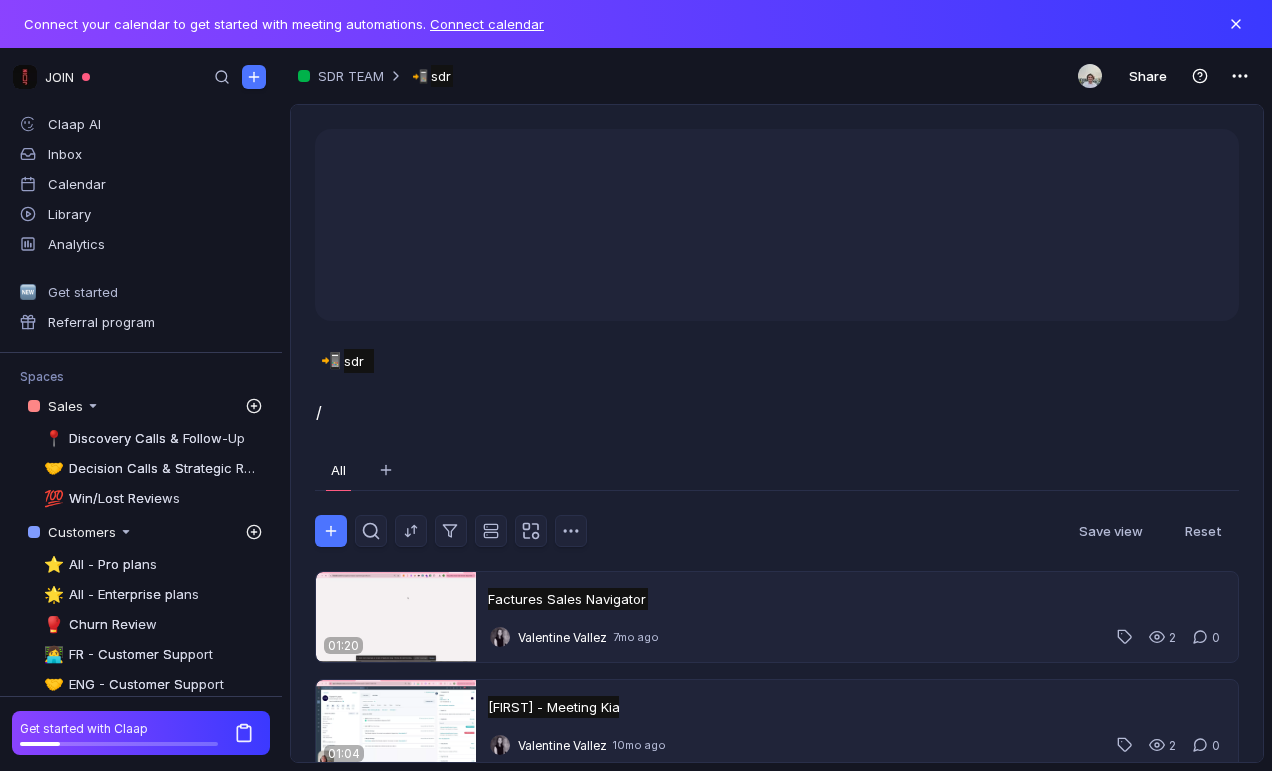 scroll, scrollTop: 0, scrollLeft: 0, axis: both 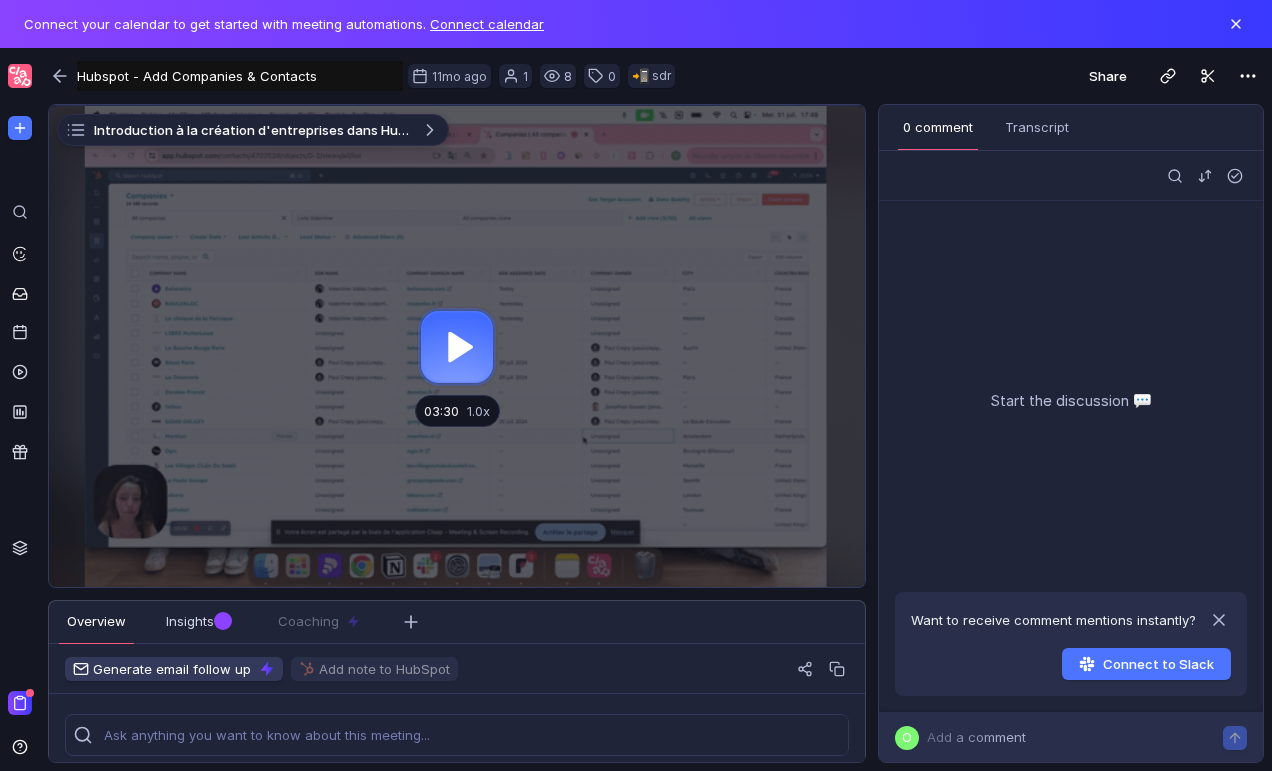 click at bounding box center [457, 346] 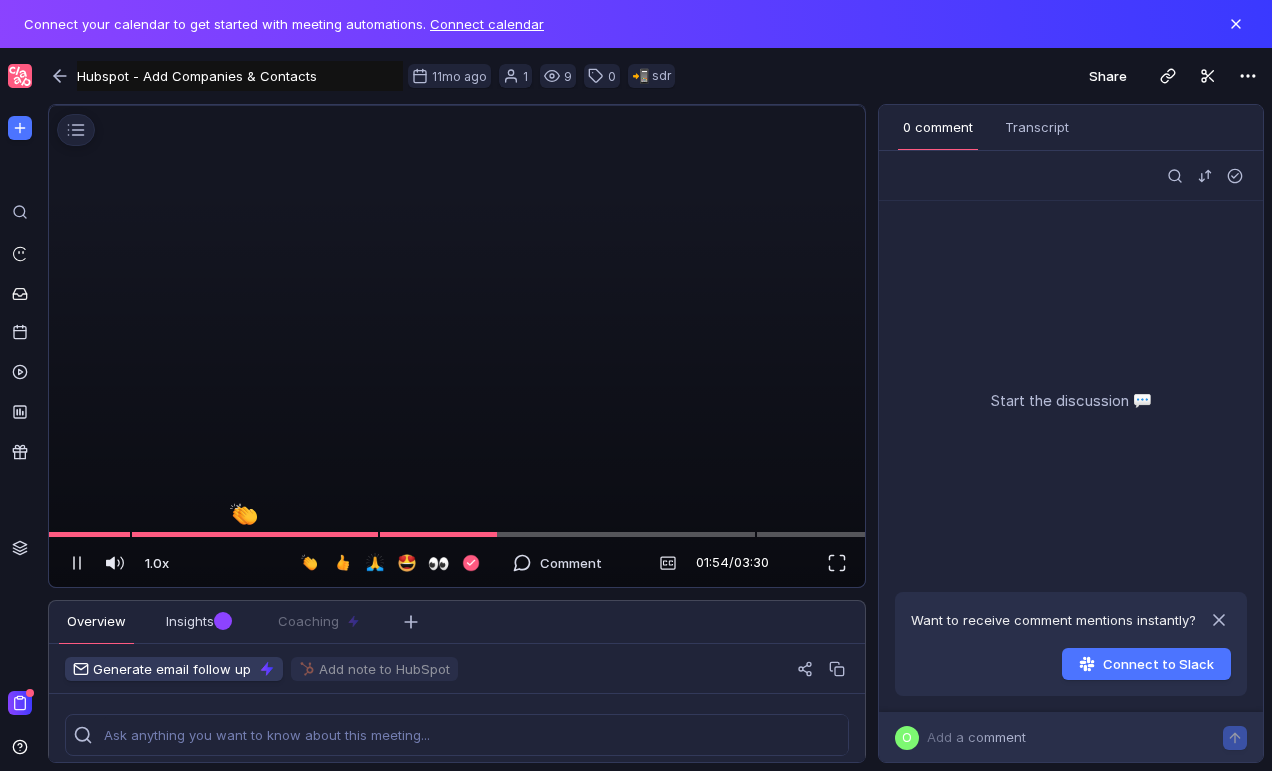 click at bounding box center [457, 106] 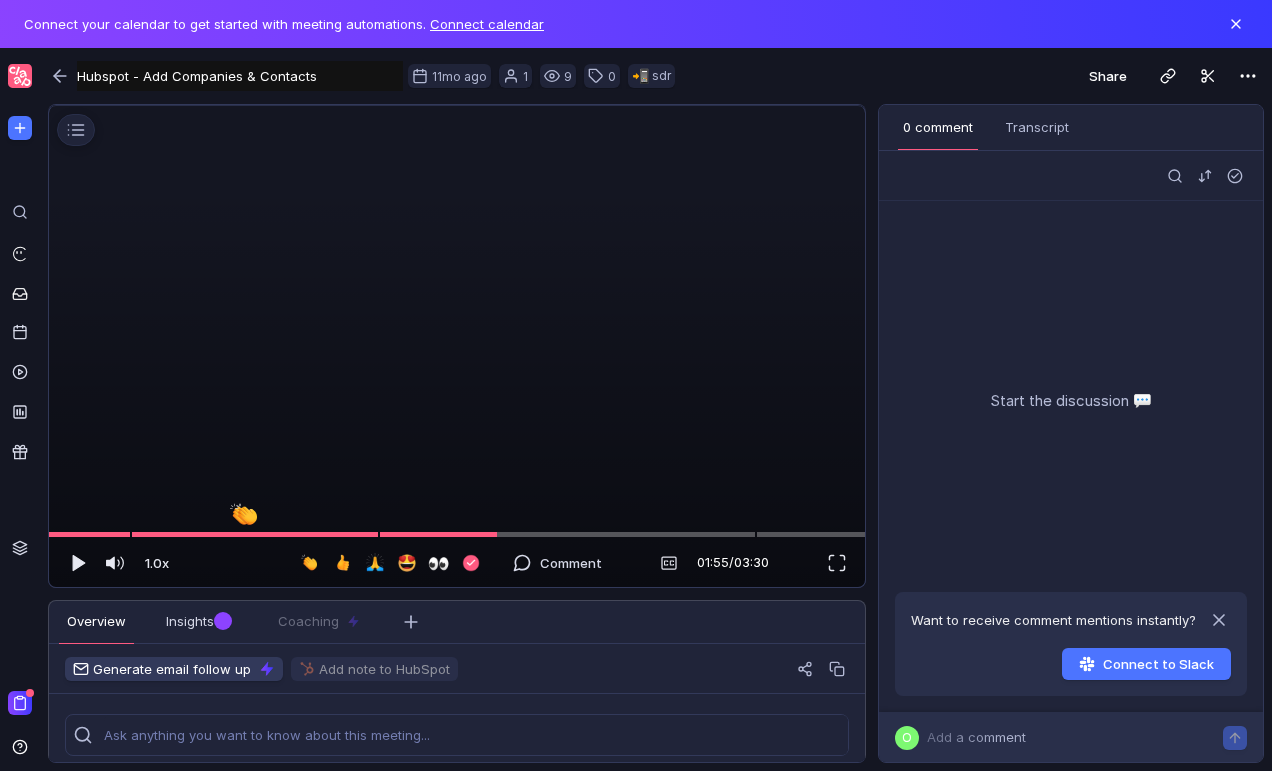 click at bounding box center [457, 106] 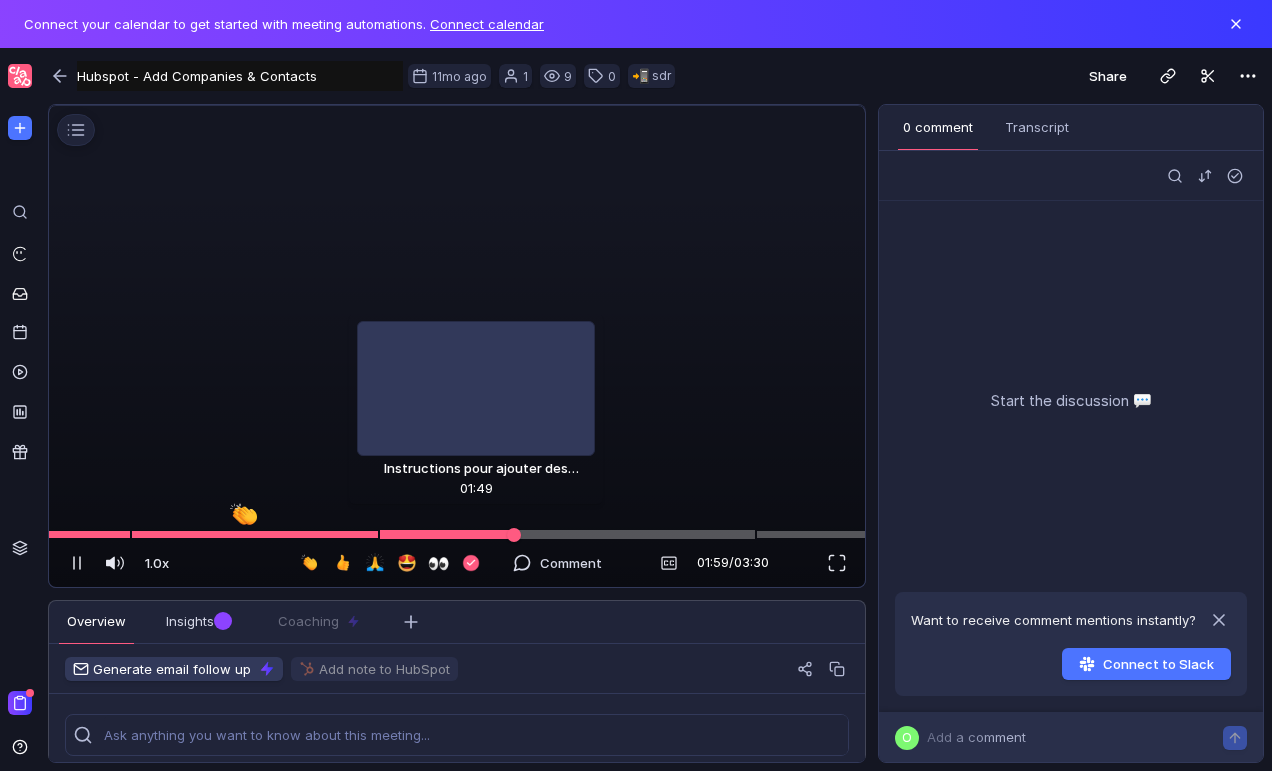 click at bounding box center (457, 534) 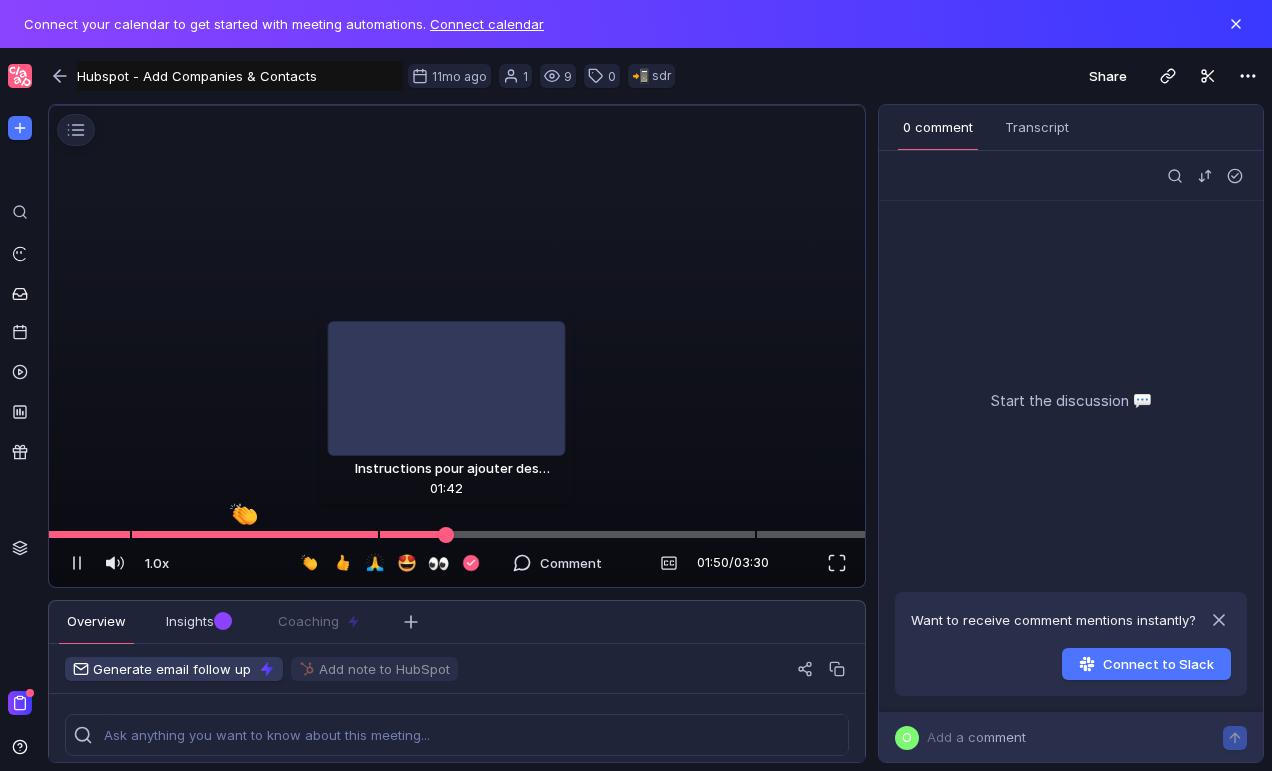 click at bounding box center [457, 534] 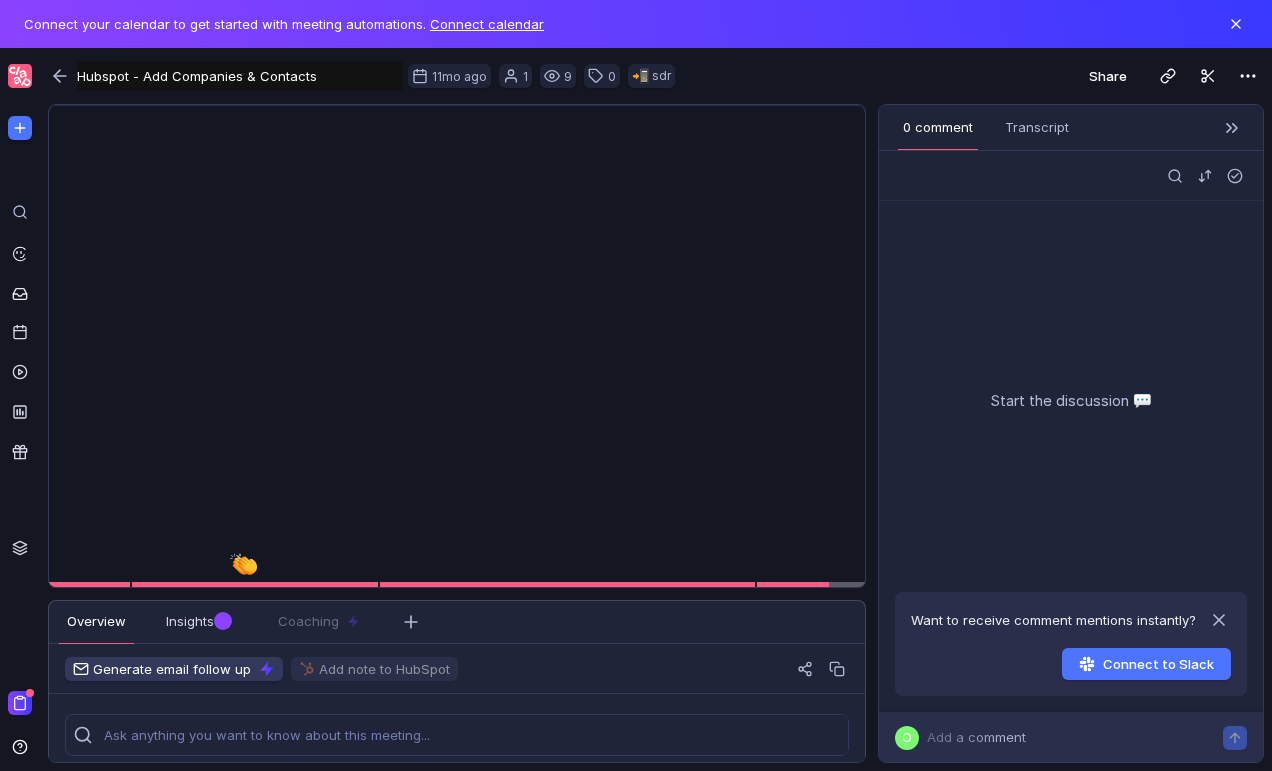 scroll, scrollTop: 0, scrollLeft: 0, axis: both 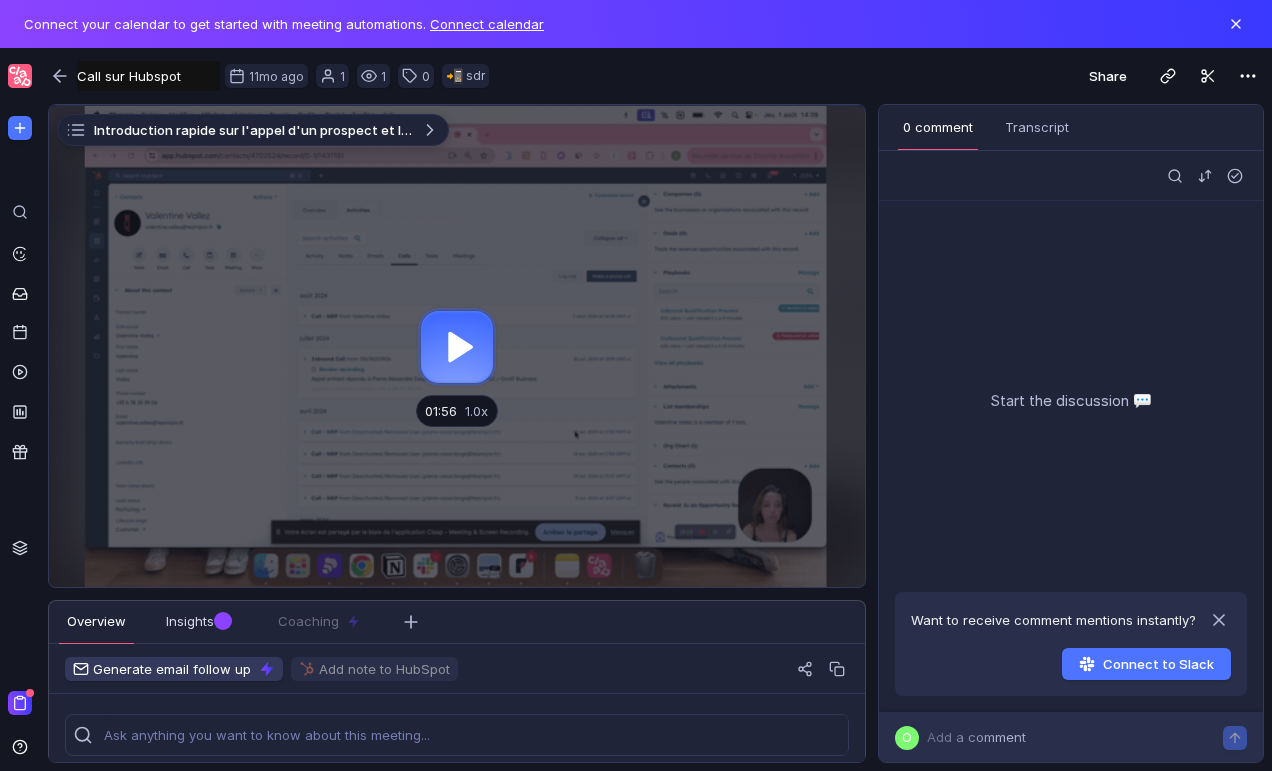 click at bounding box center [457, 346] 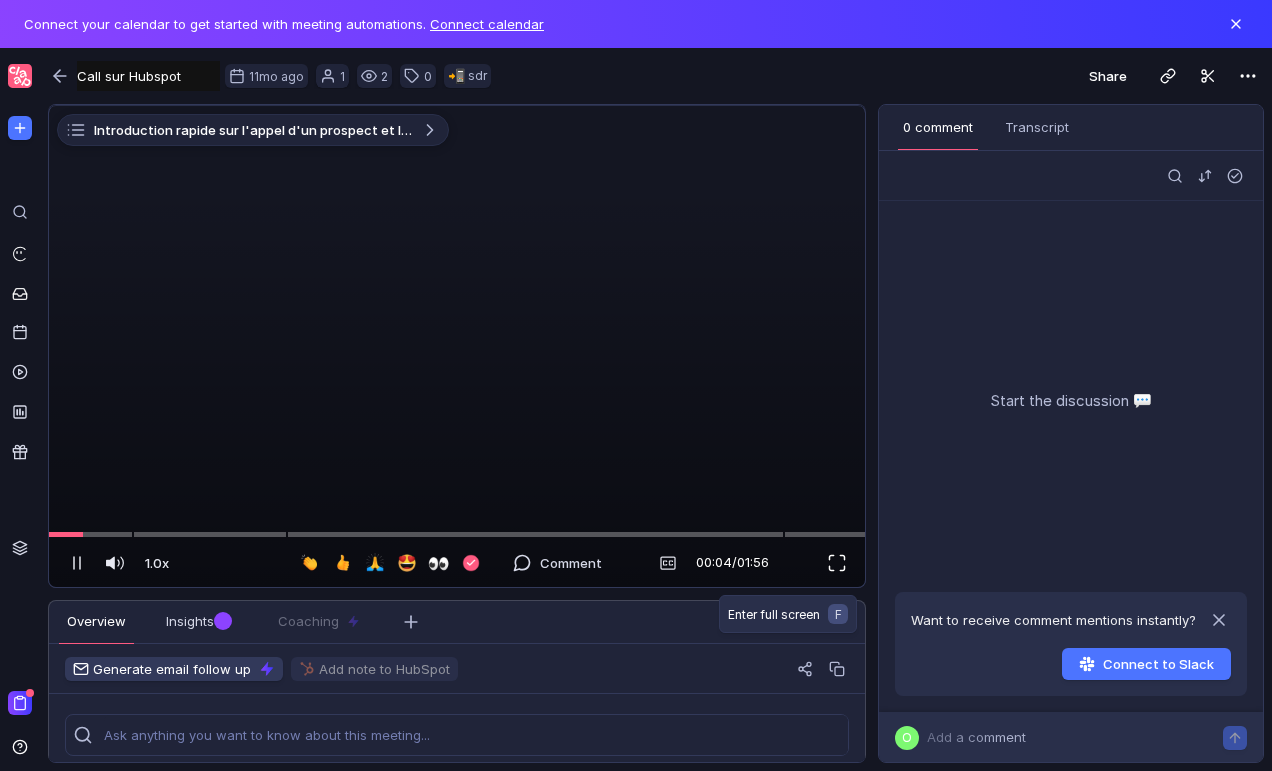 click at bounding box center (837, 563) 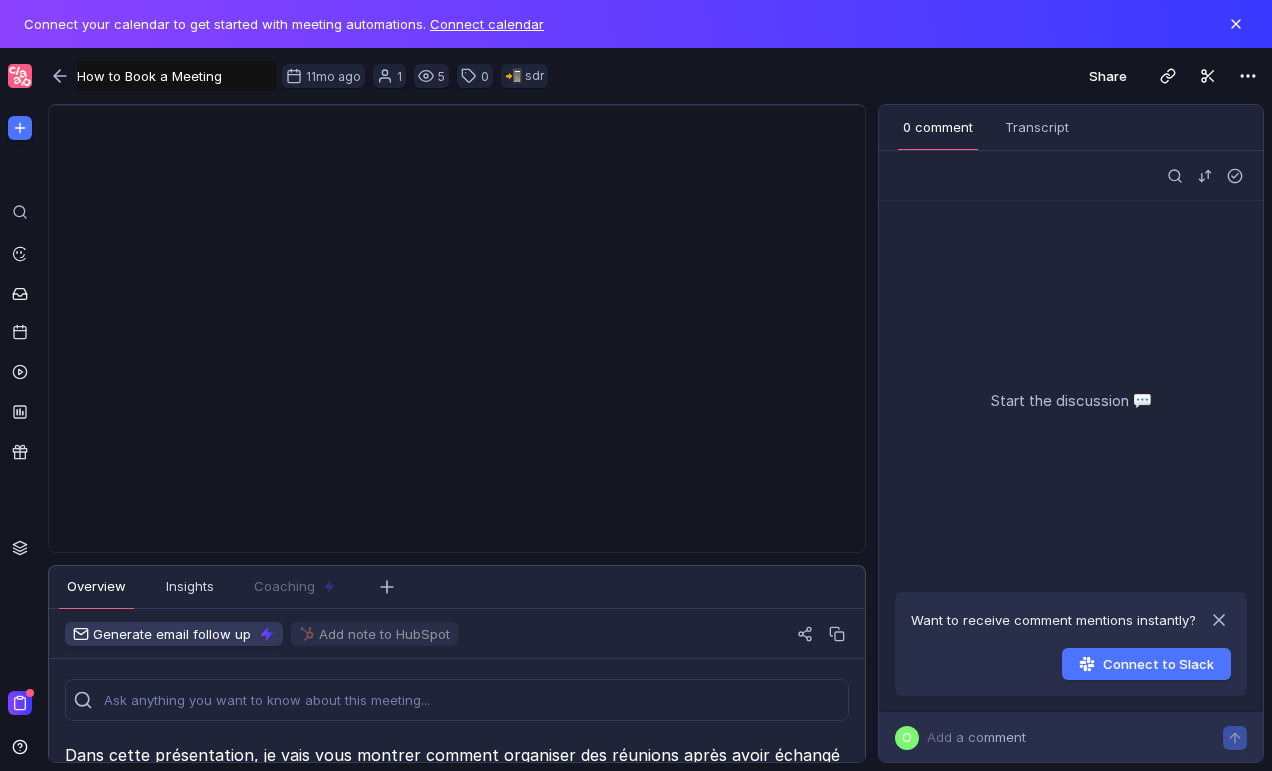 scroll, scrollTop: 0, scrollLeft: 0, axis: both 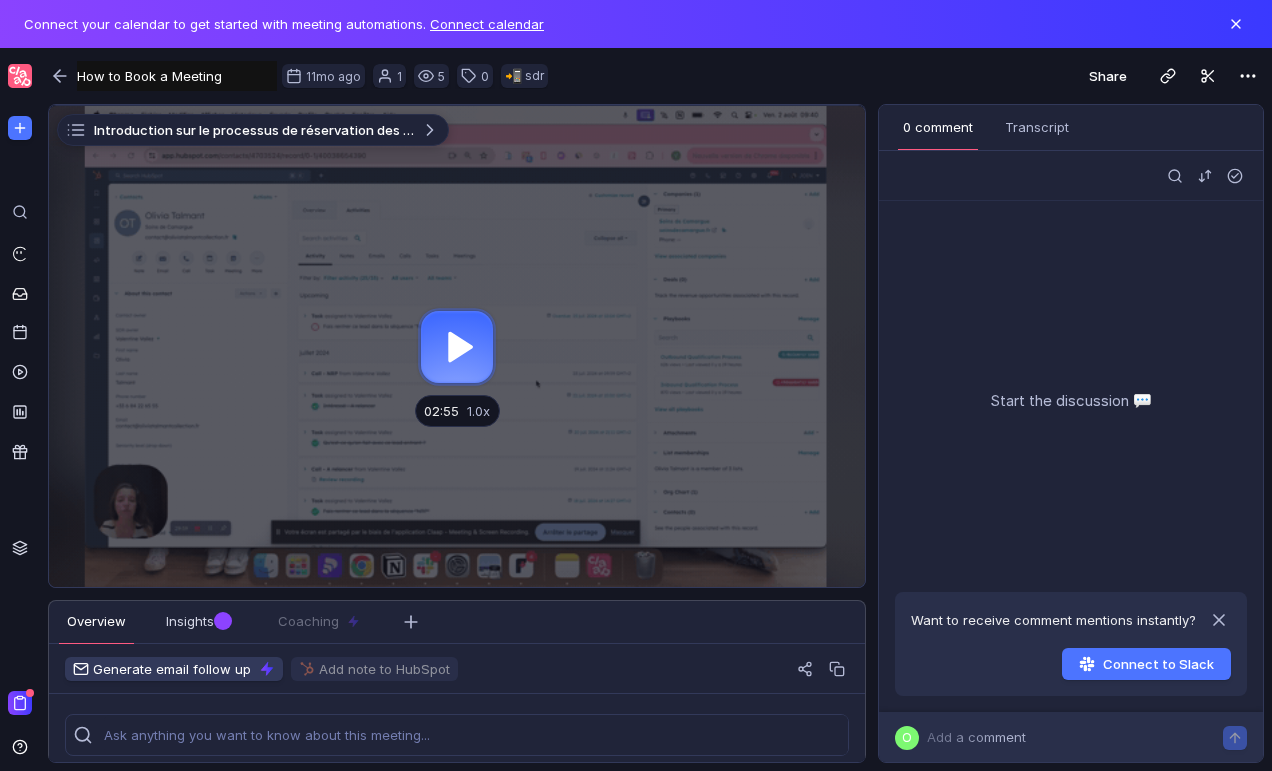 click at bounding box center (457, 346) 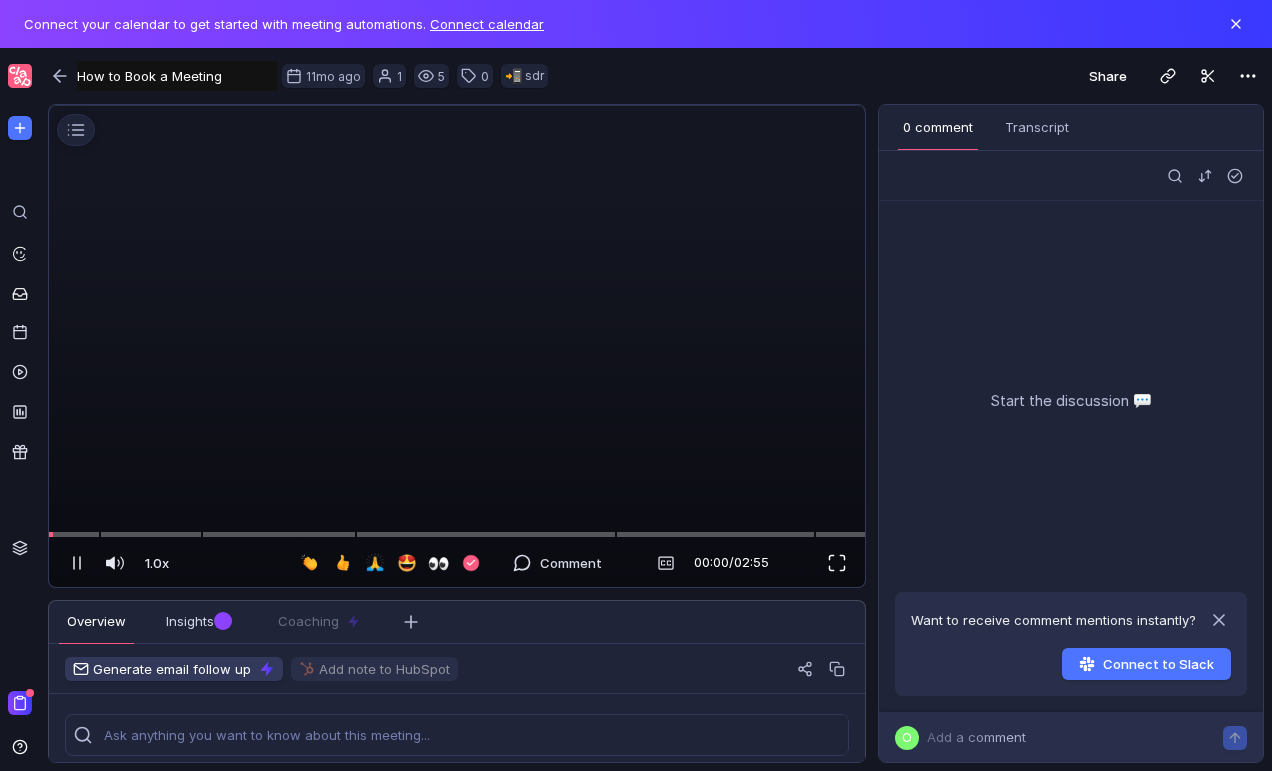 click at bounding box center [837, 563] 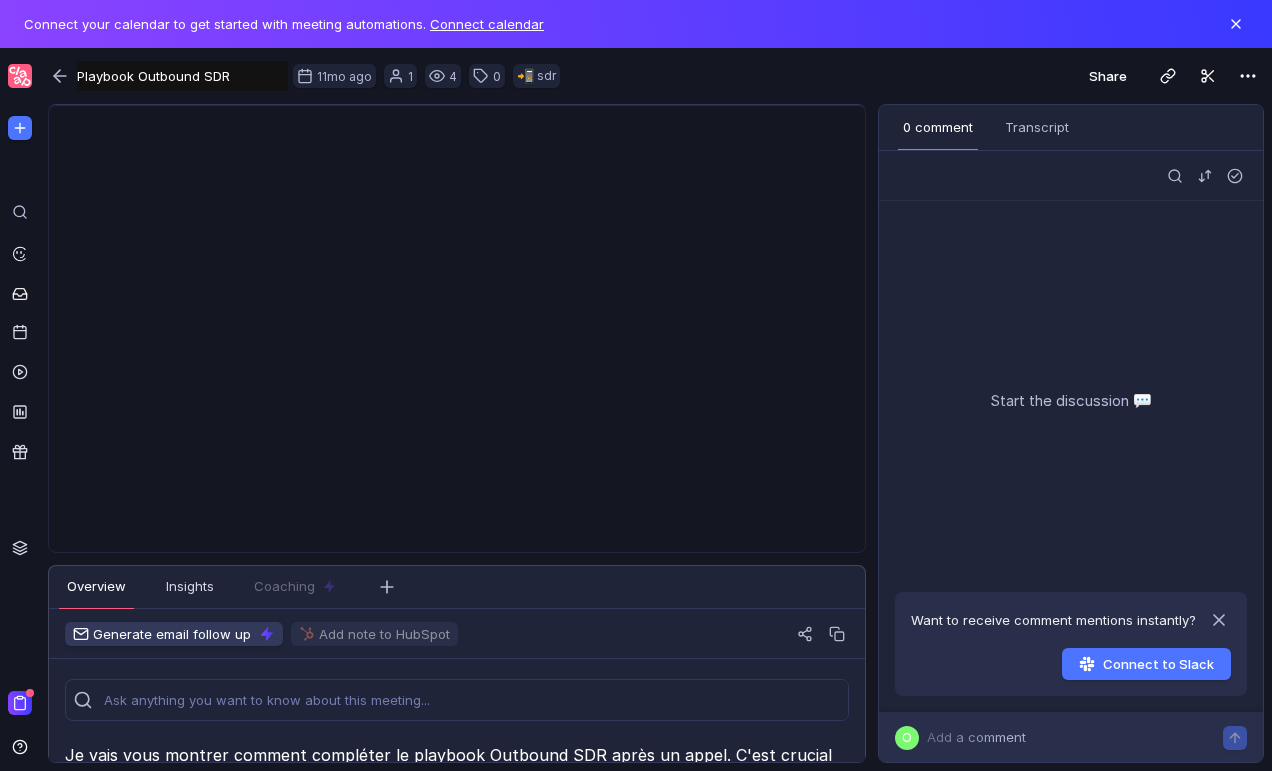 scroll, scrollTop: 0, scrollLeft: 0, axis: both 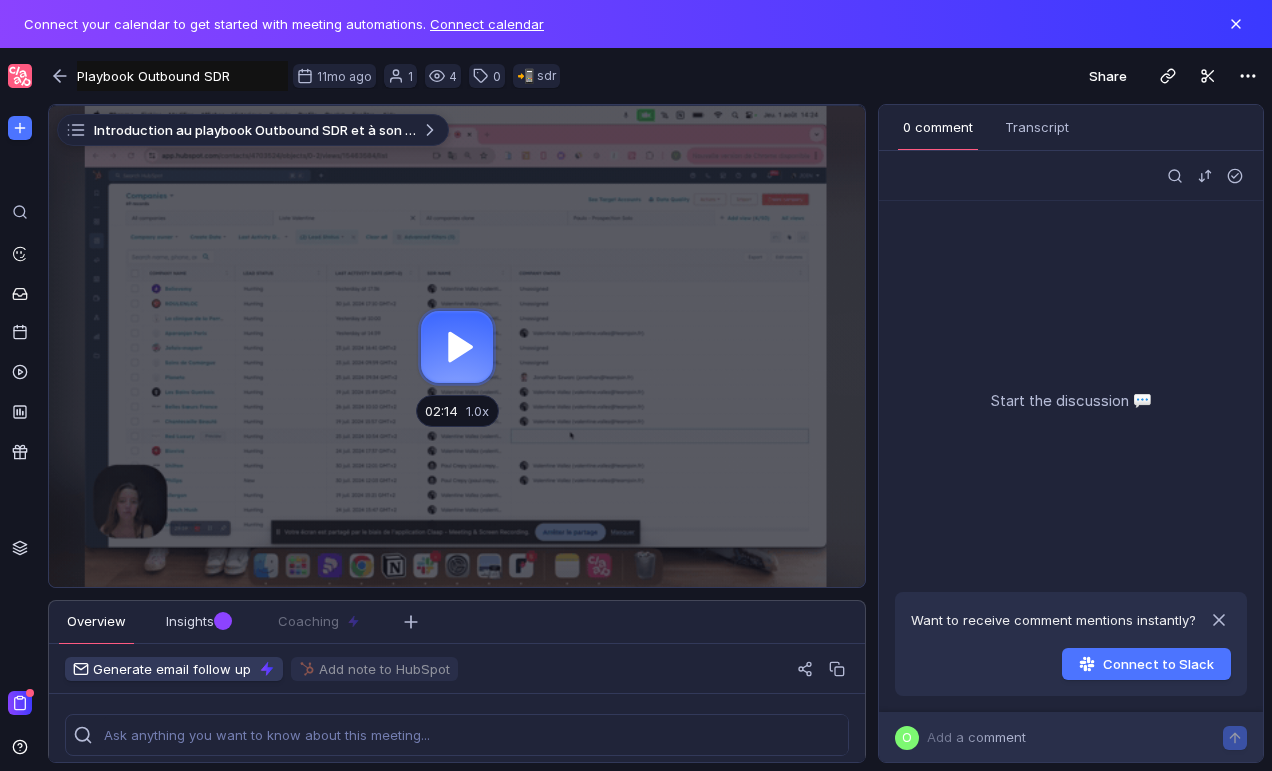 click at bounding box center [457, 346] 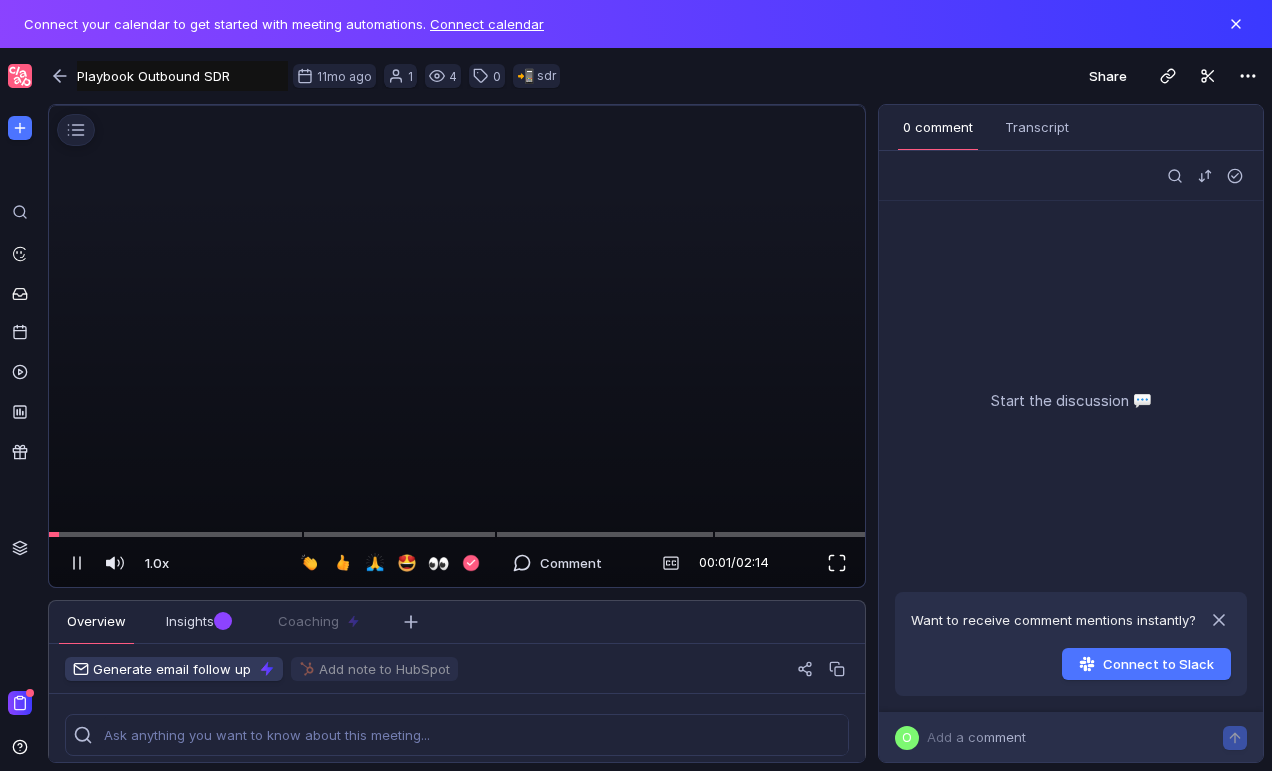 click at bounding box center [837, 563] 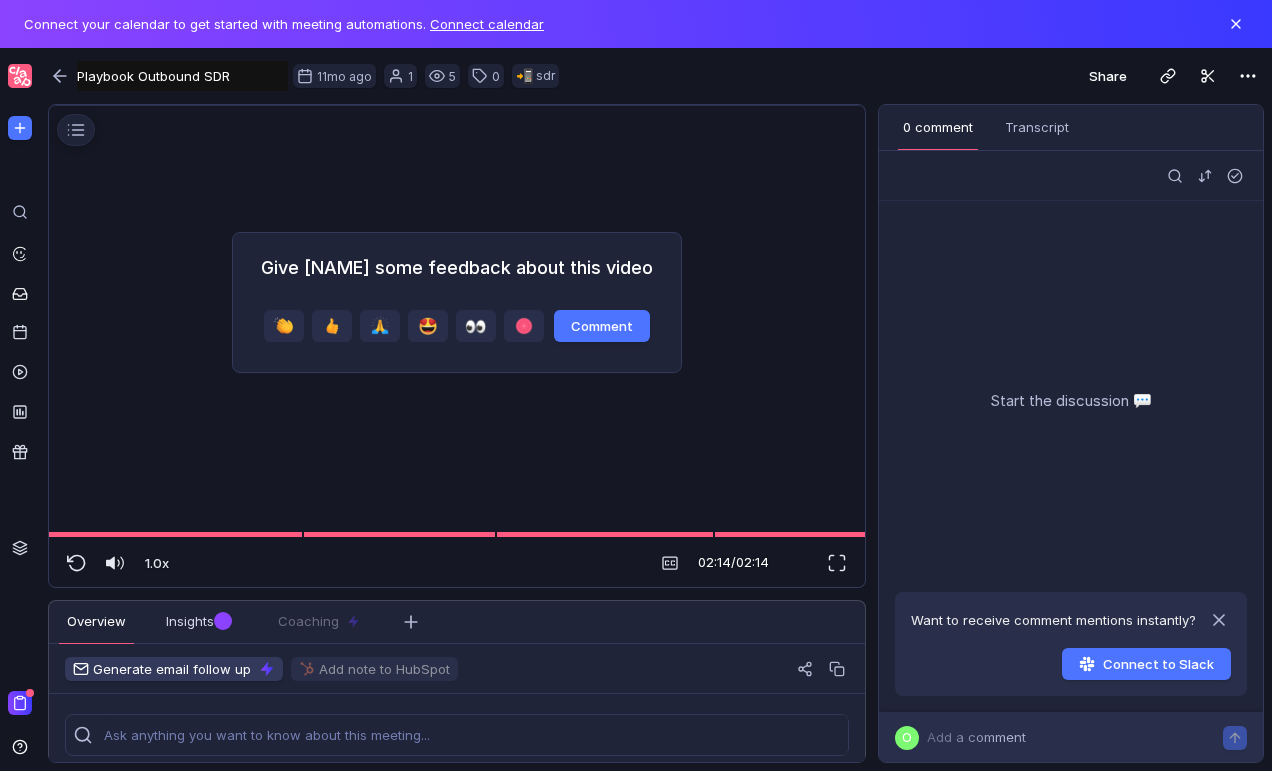 scroll, scrollTop: 156, scrollLeft: 0, axis: vertical 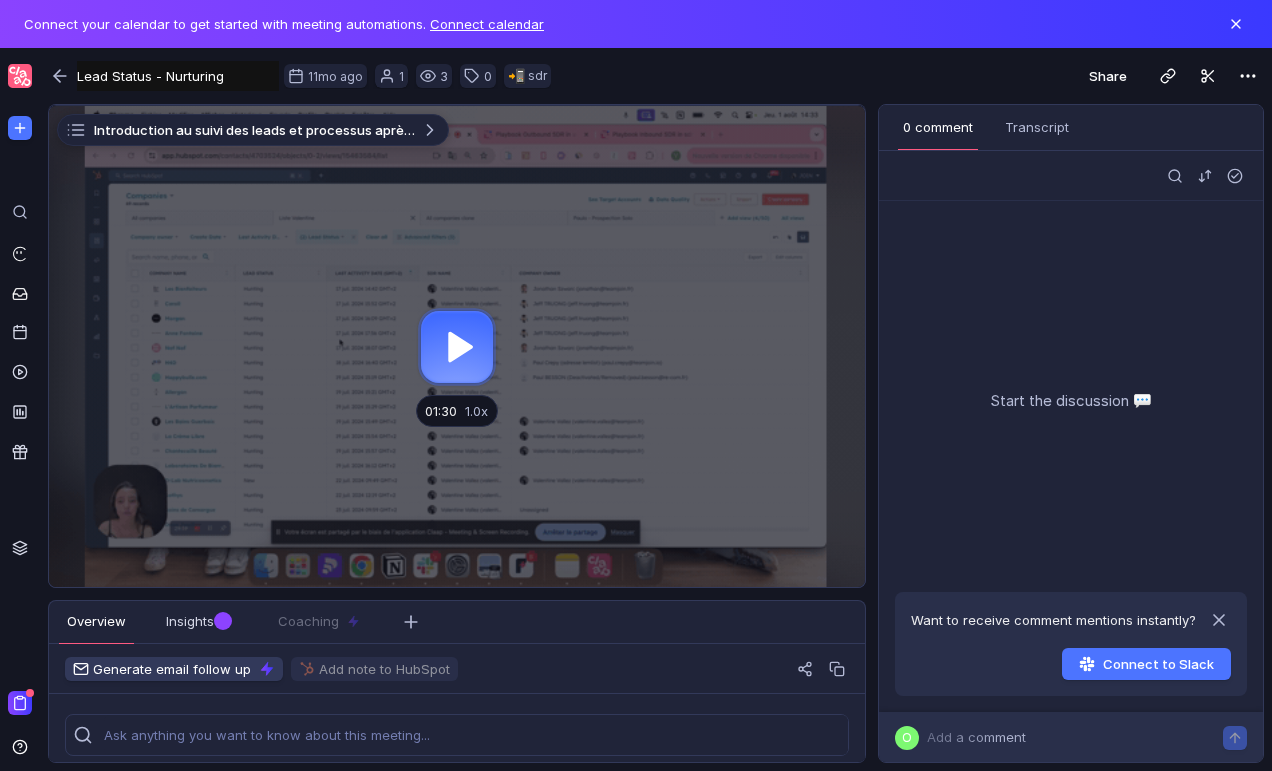 click at bounding box center (457, 346) 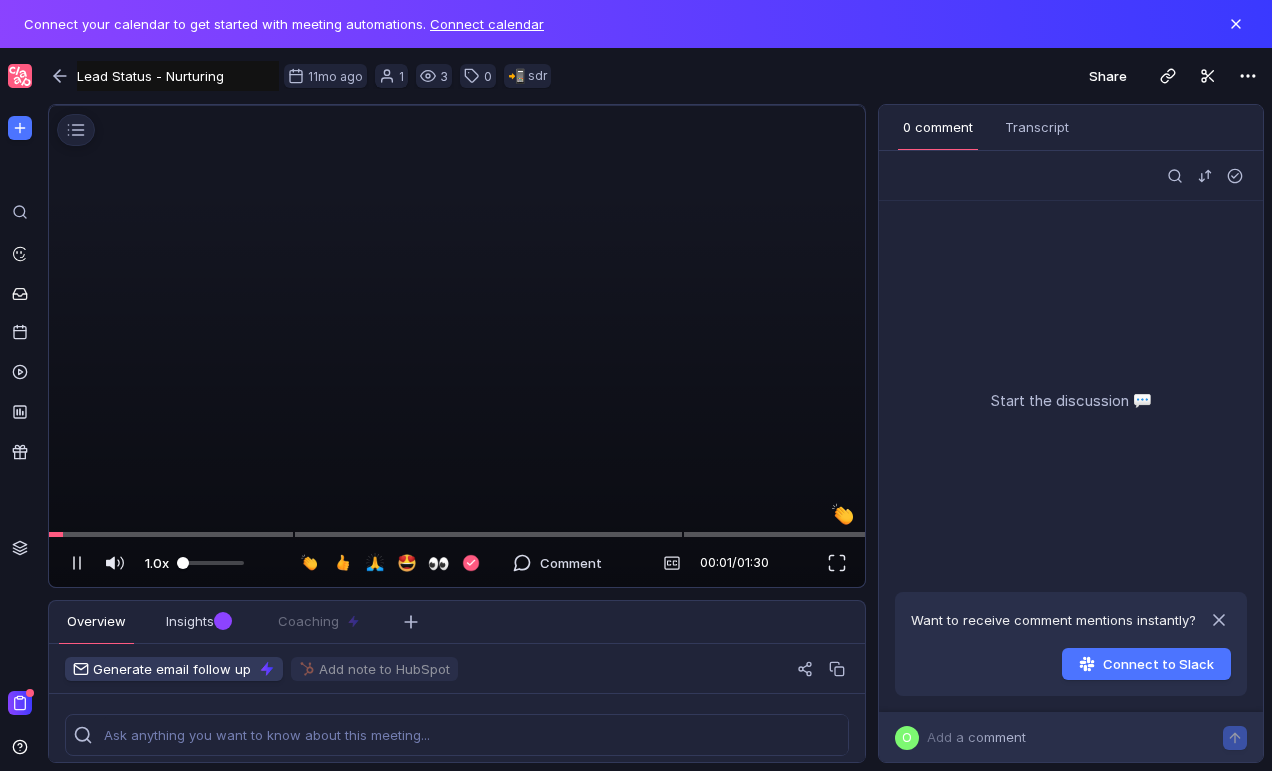 click on "1.0x" at bounding box center (157, 563) 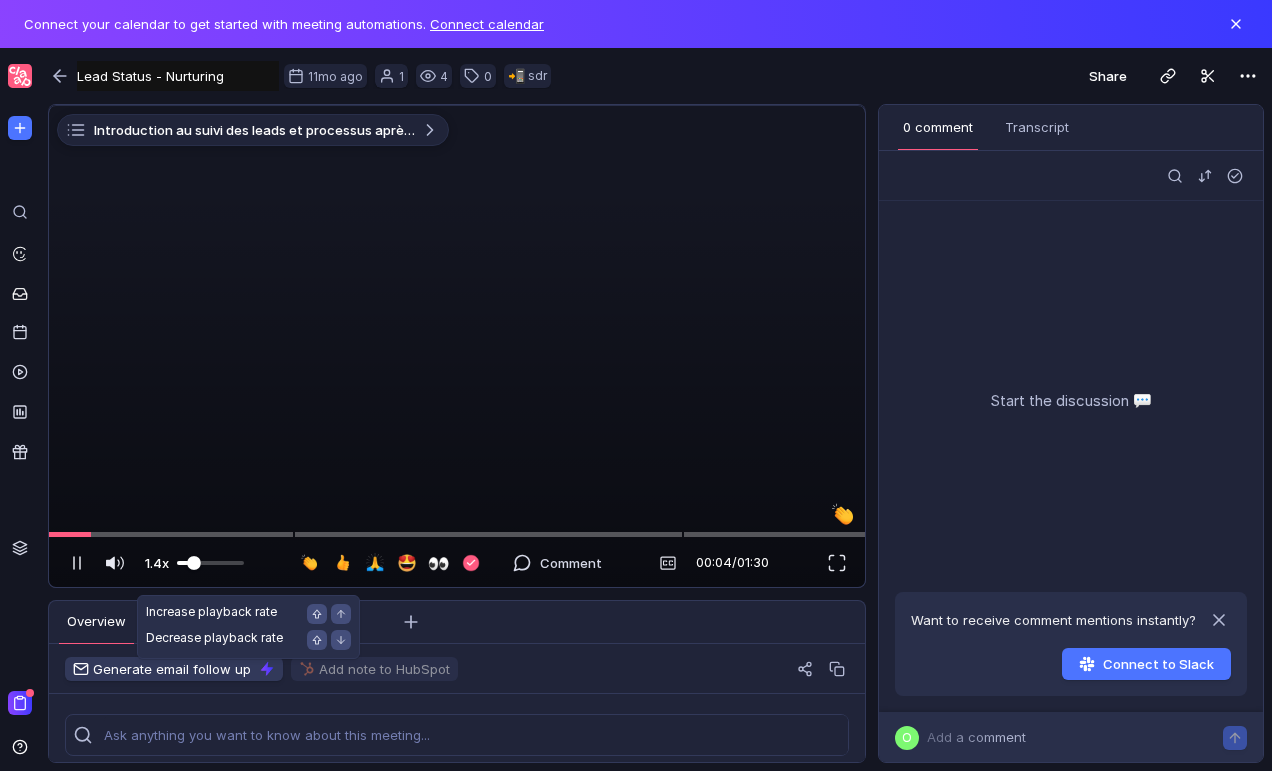 click at bounding box center (194, 563) 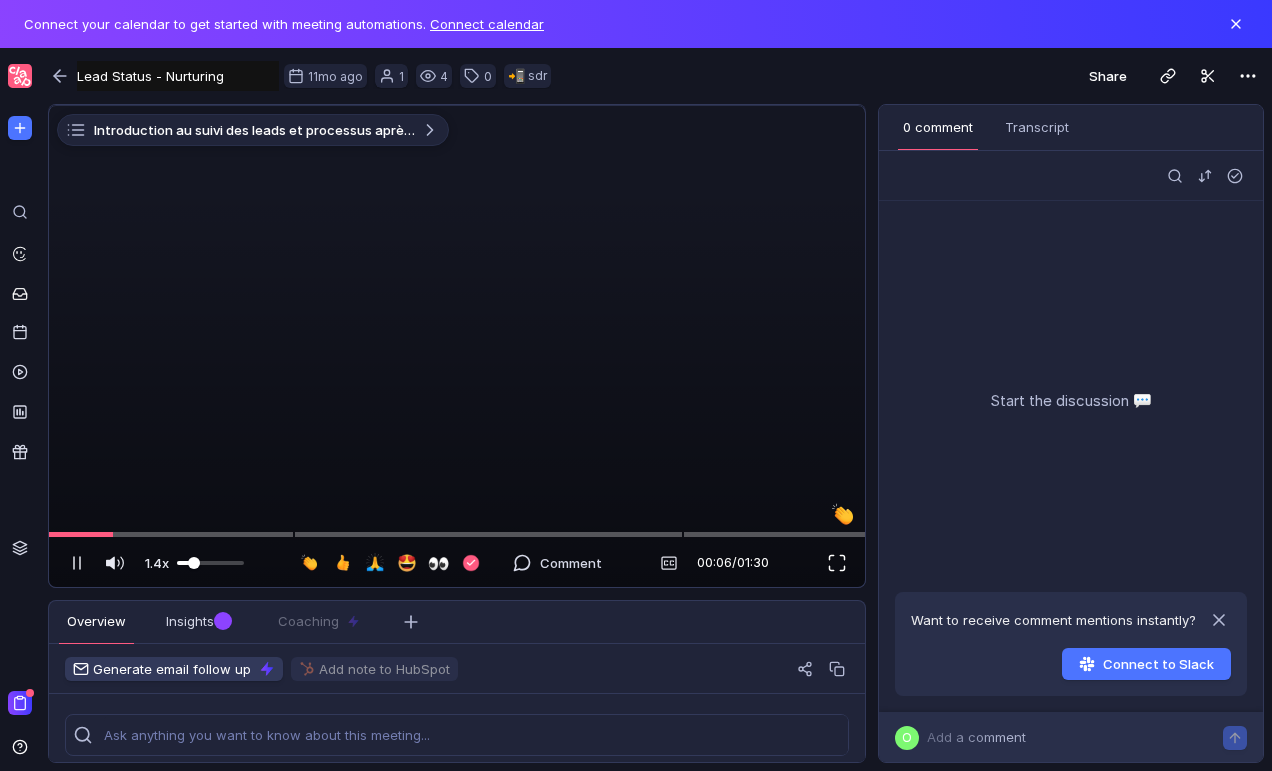 click at bounding box center (837, 563) 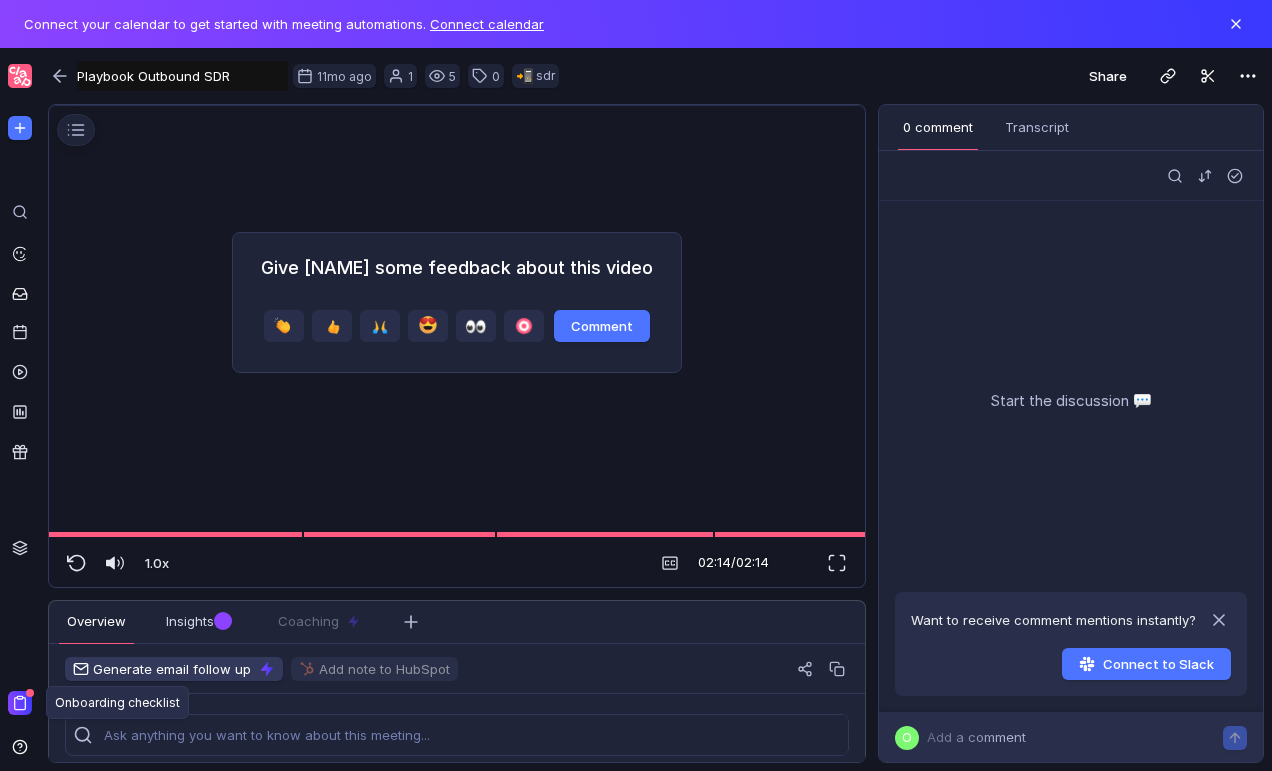 scroll, scrollTop: 0, scrollLeft: 0, axis: both 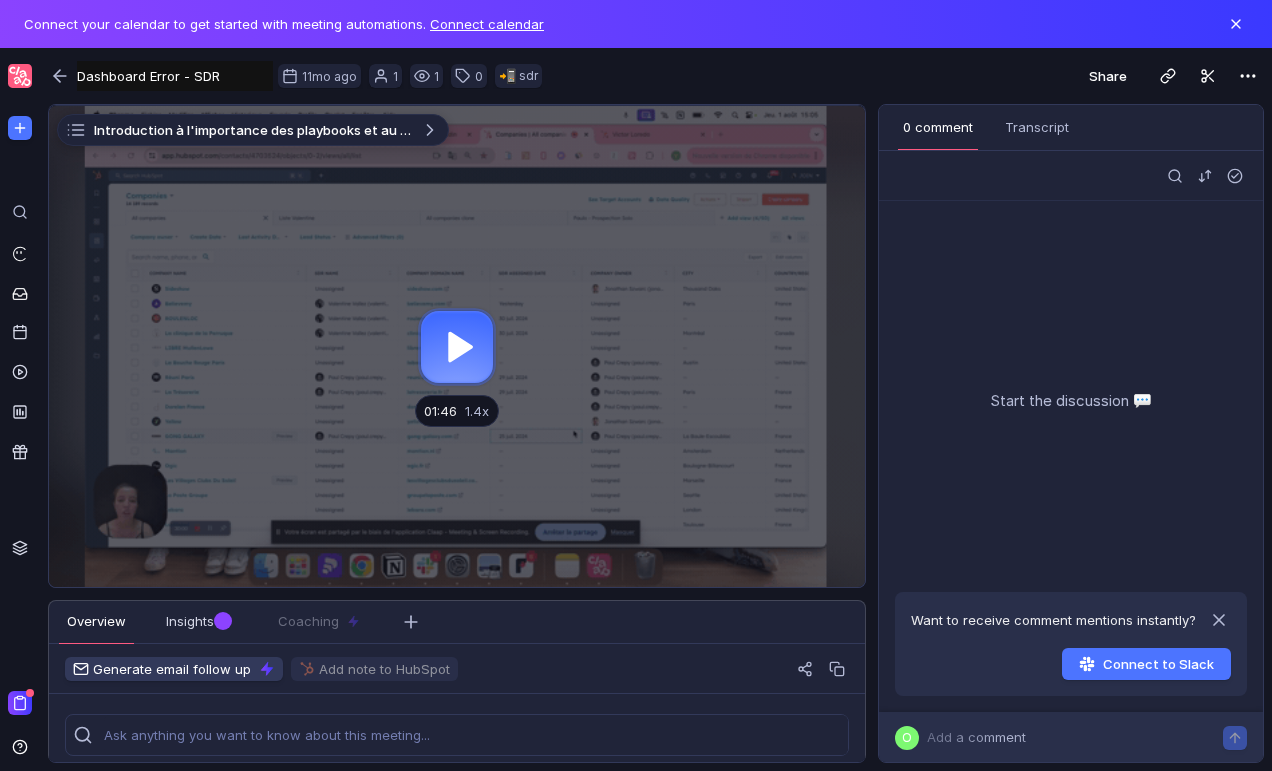 click at bounding box center [457, 346] 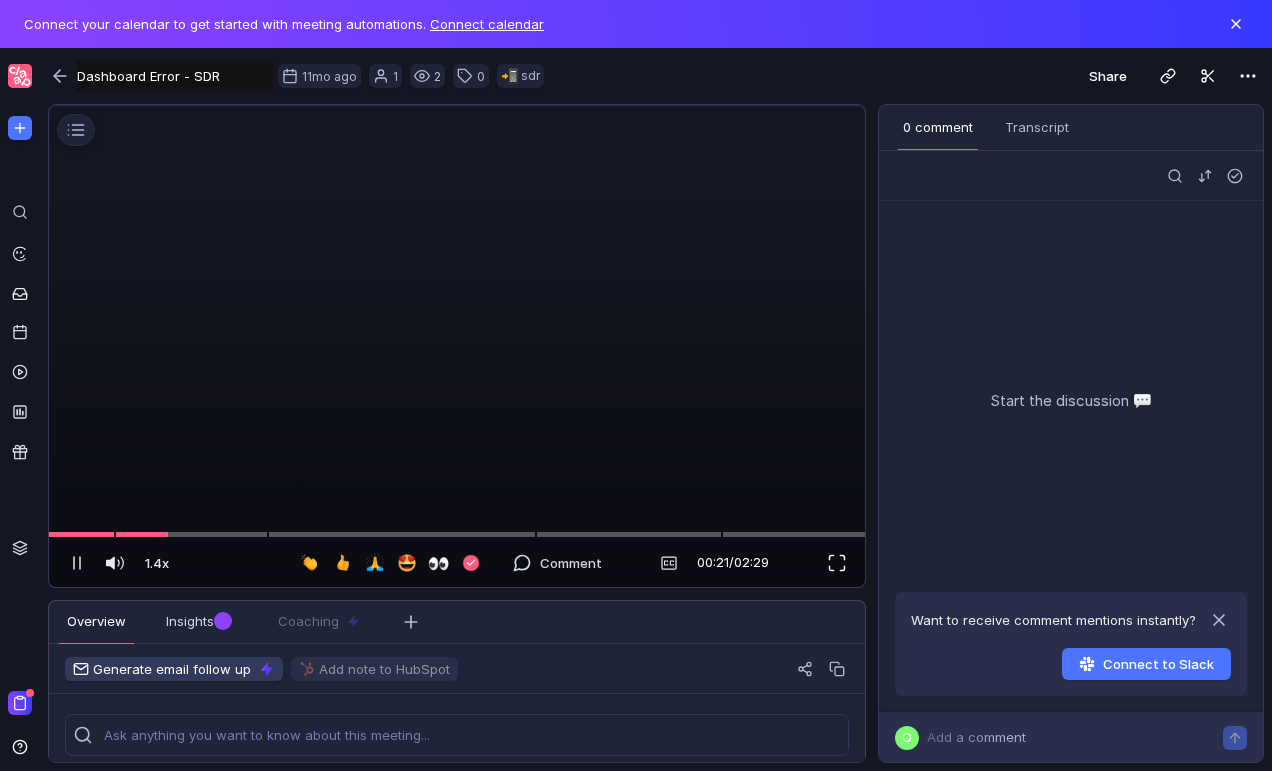 click at bounding box center (837, 563) 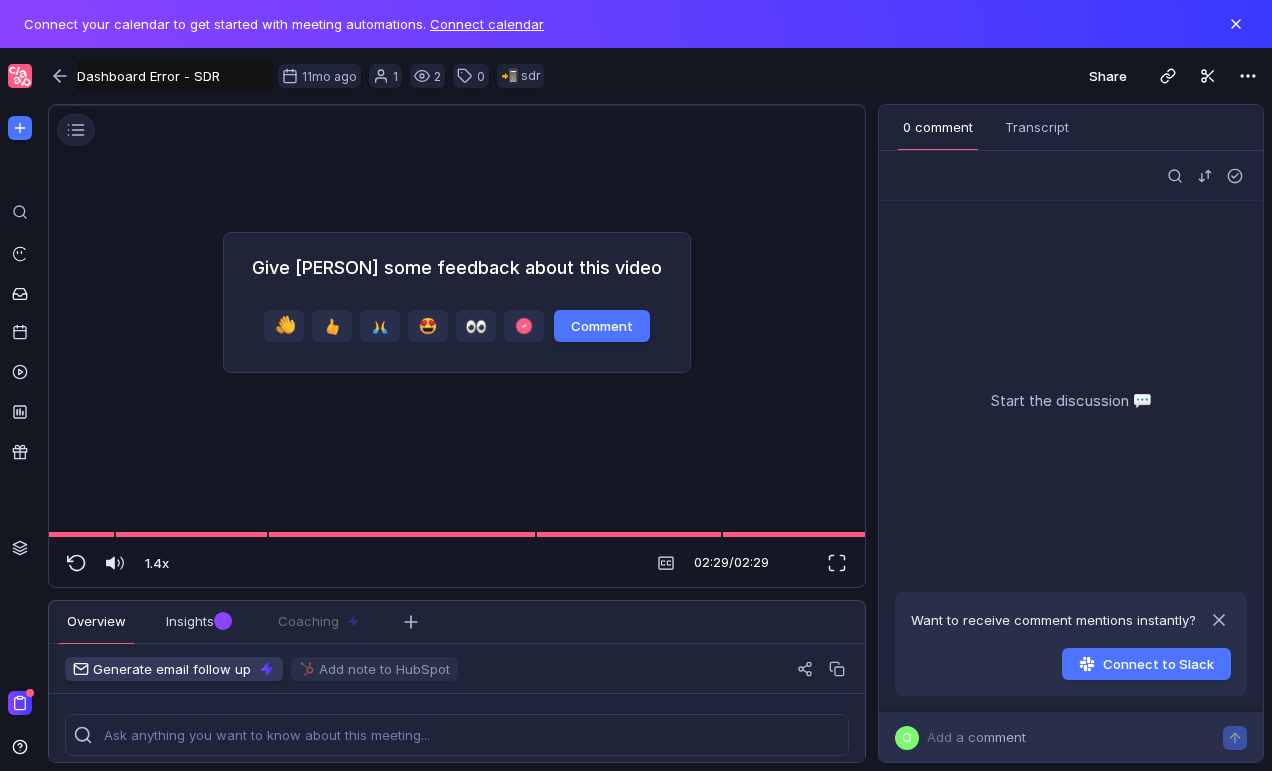 scroll, scrollTop: 0, scrollLeft: 0, axis: both 